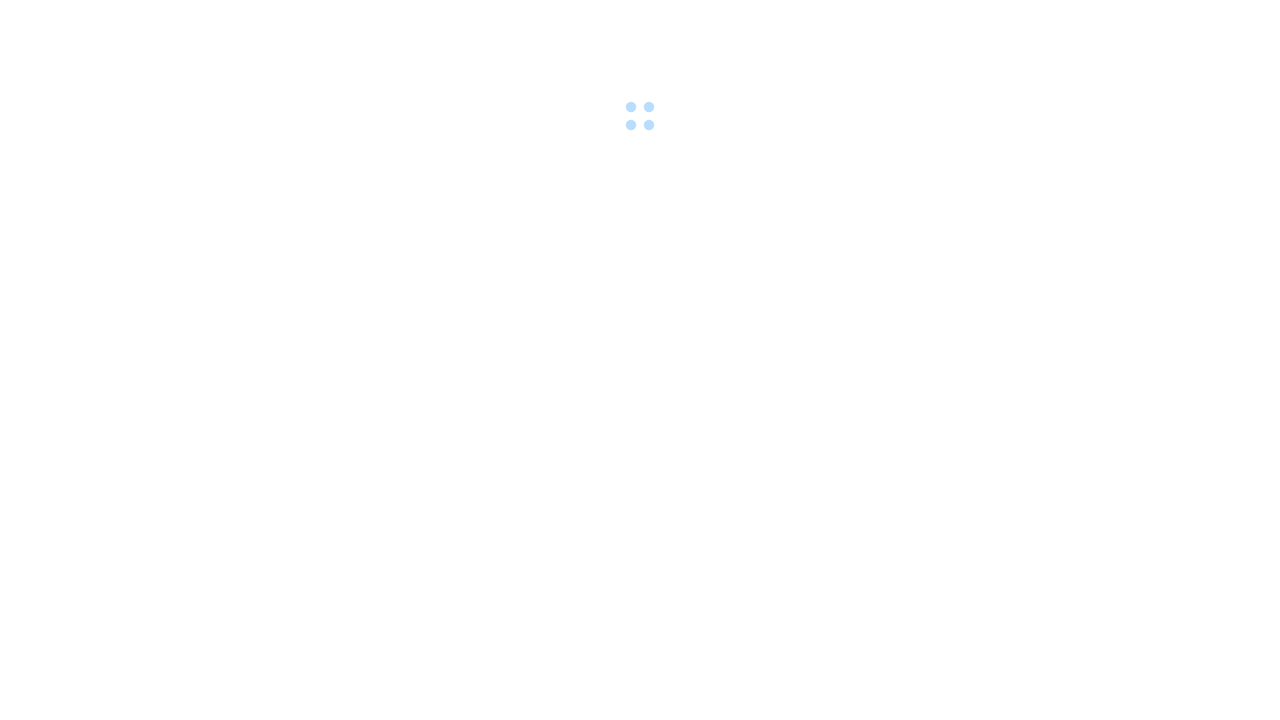 scroll, scrollTop: 0, scrollLeft: 0, axis: both 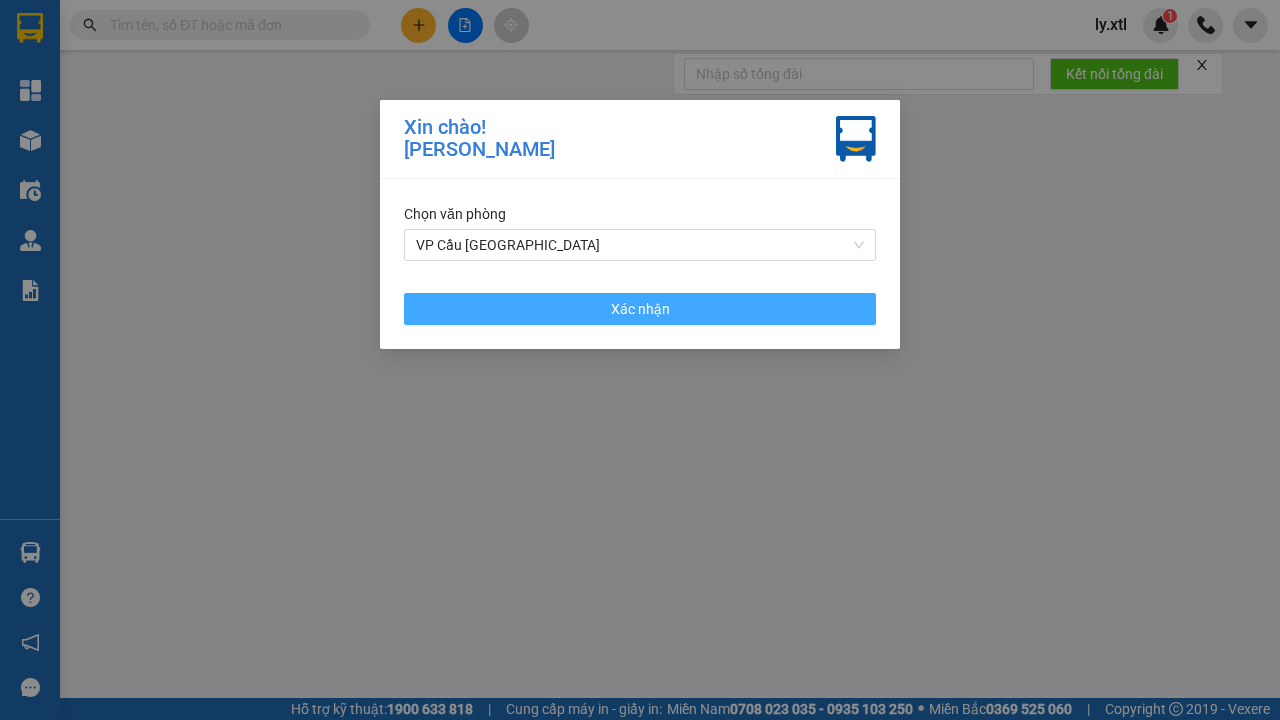 click on "VP Cầu [GEOGRAPHIC_DATA]" at bounding box center (640, 245) 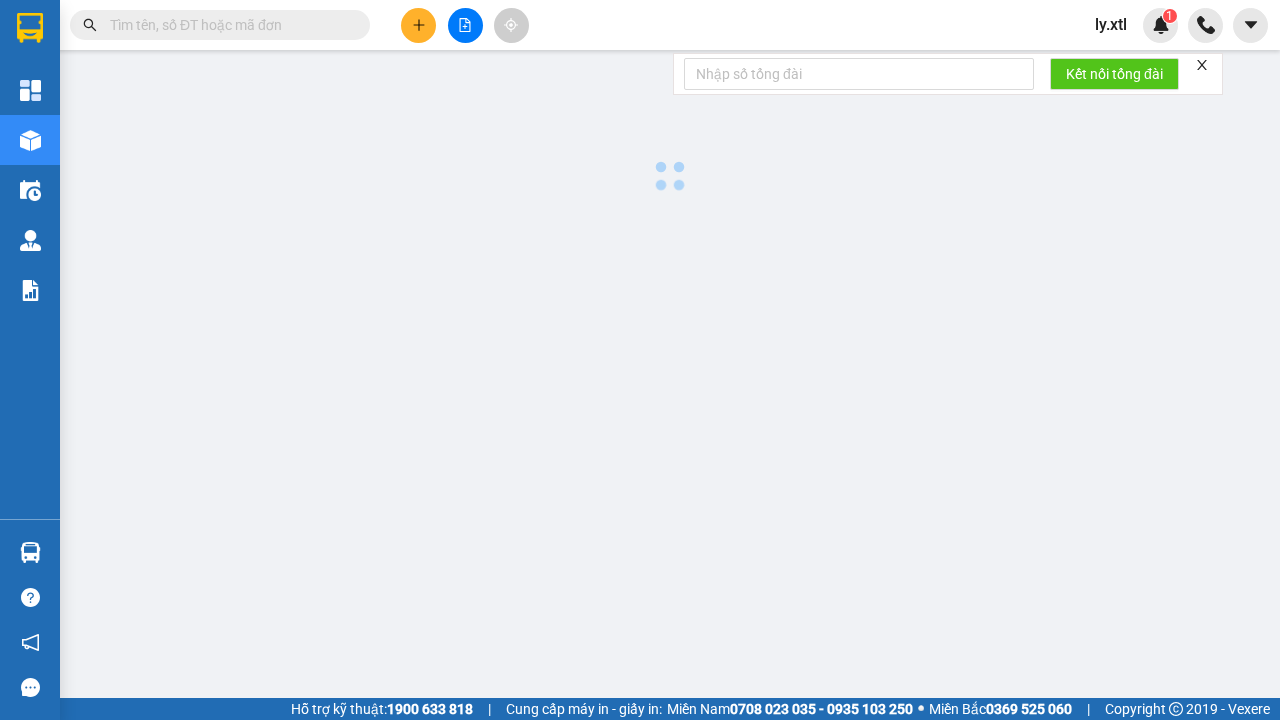 click 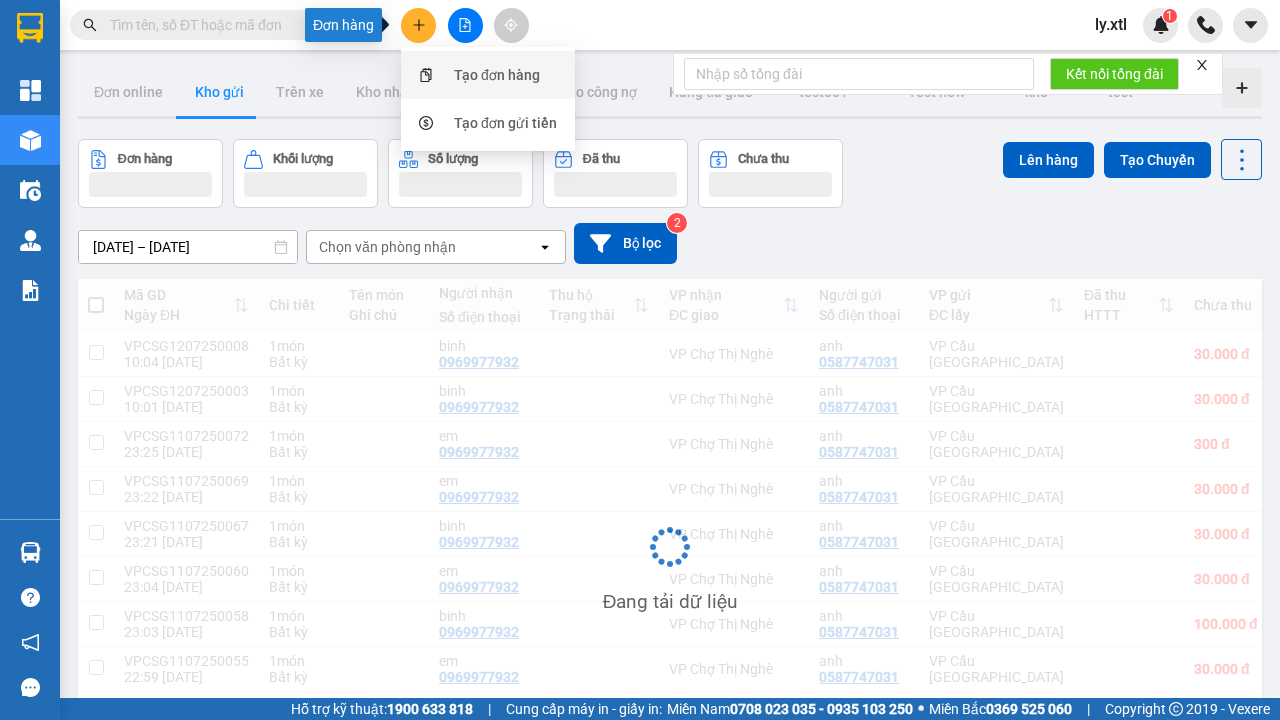 click on "Tạo đơn hàng" at bounding box center [497, 75] 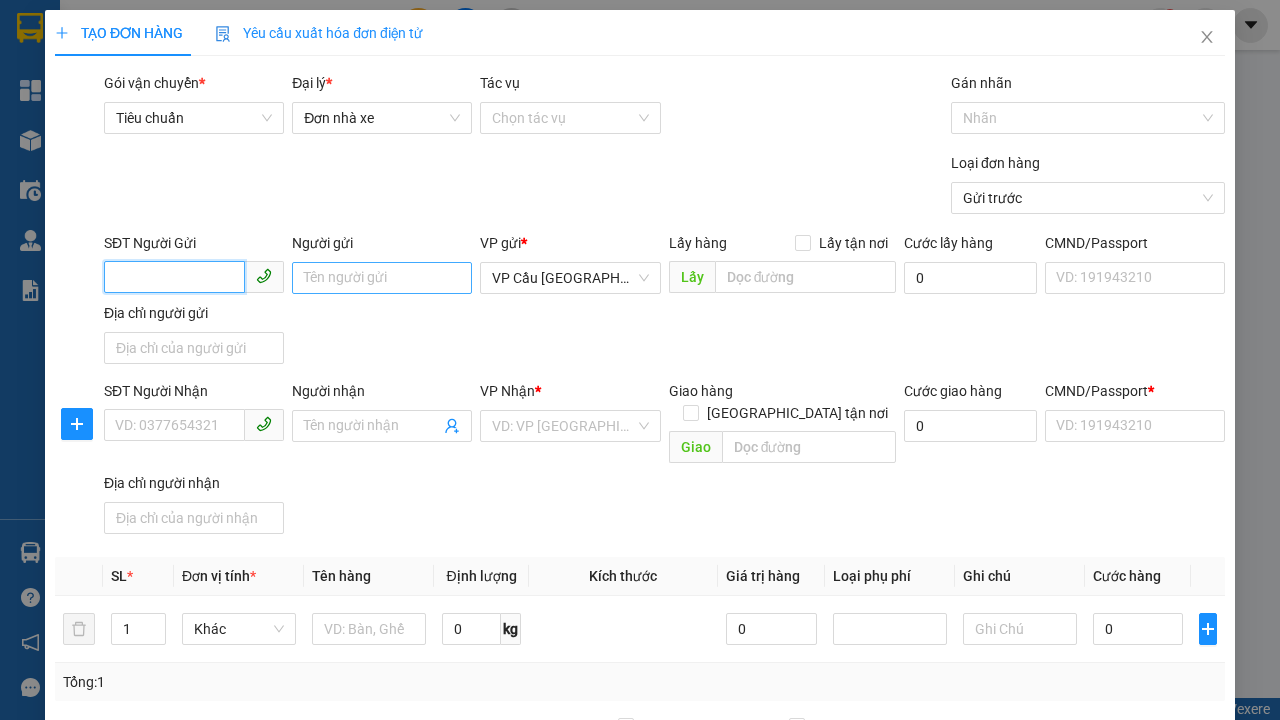 click on "SĐT Người Gửi" at bounding box center [174, 277] 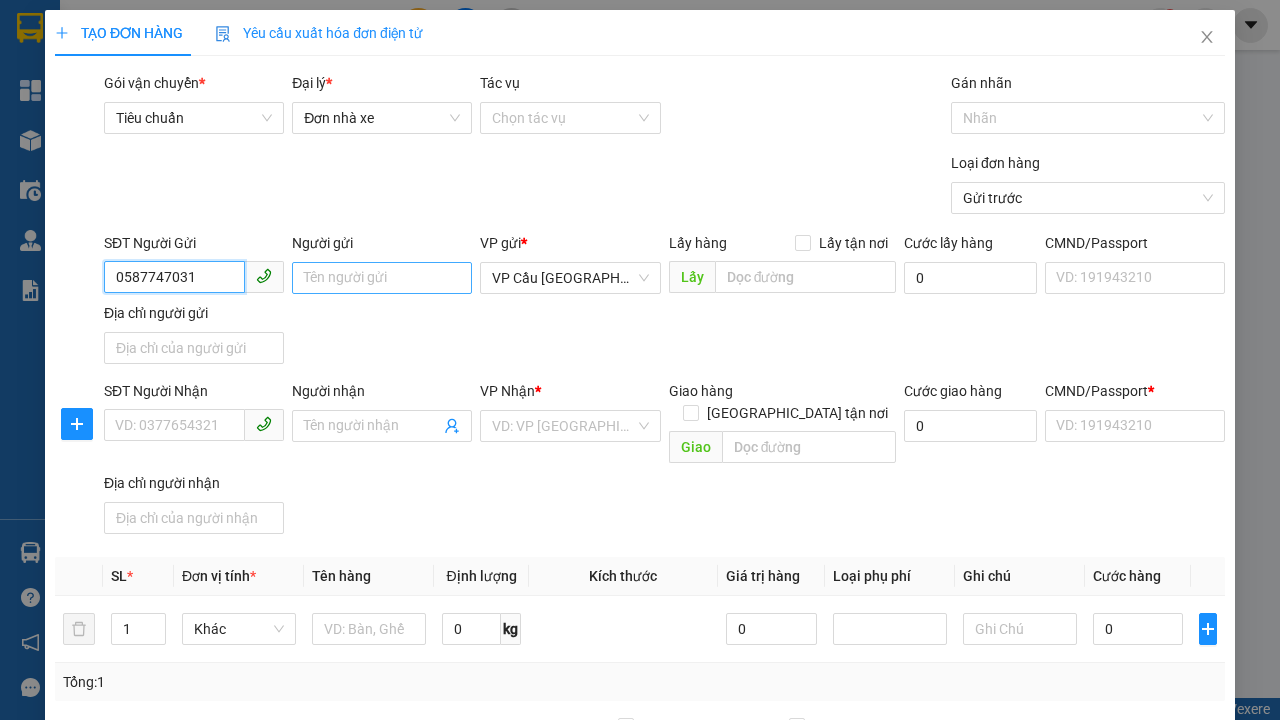 type on "0587747031" 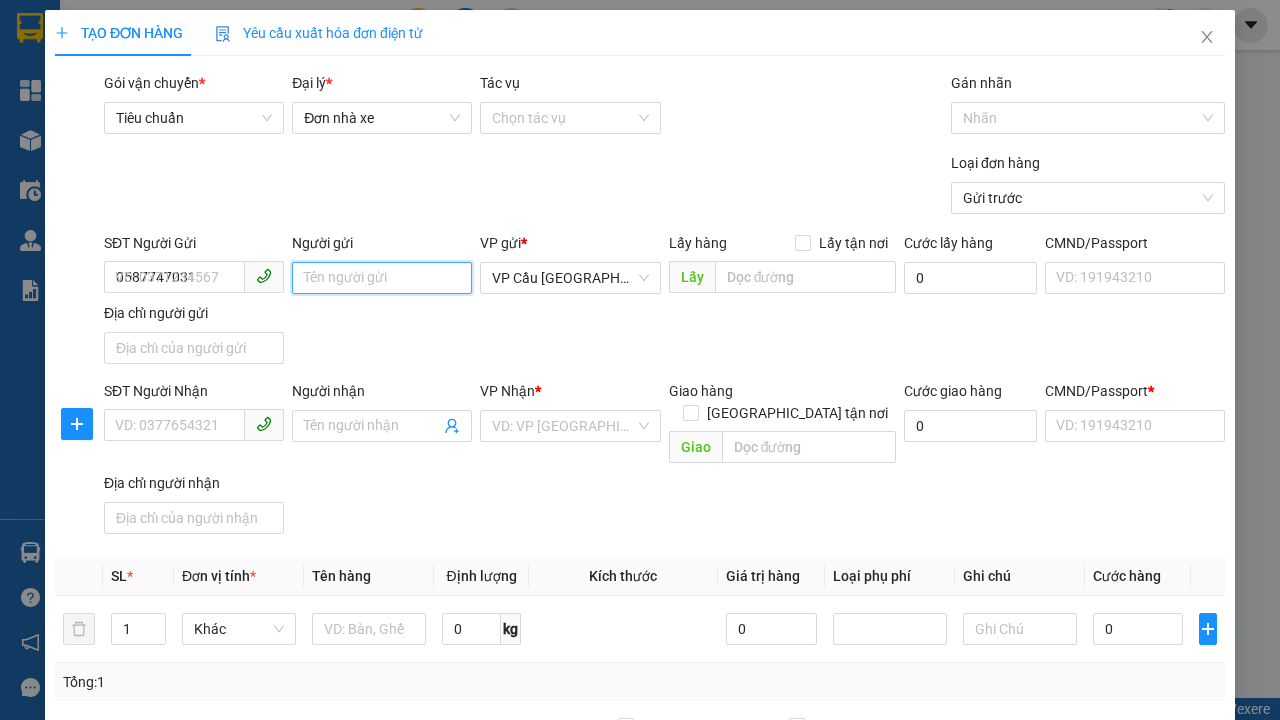click on "Người gửi" at bounding box center [382, 278] 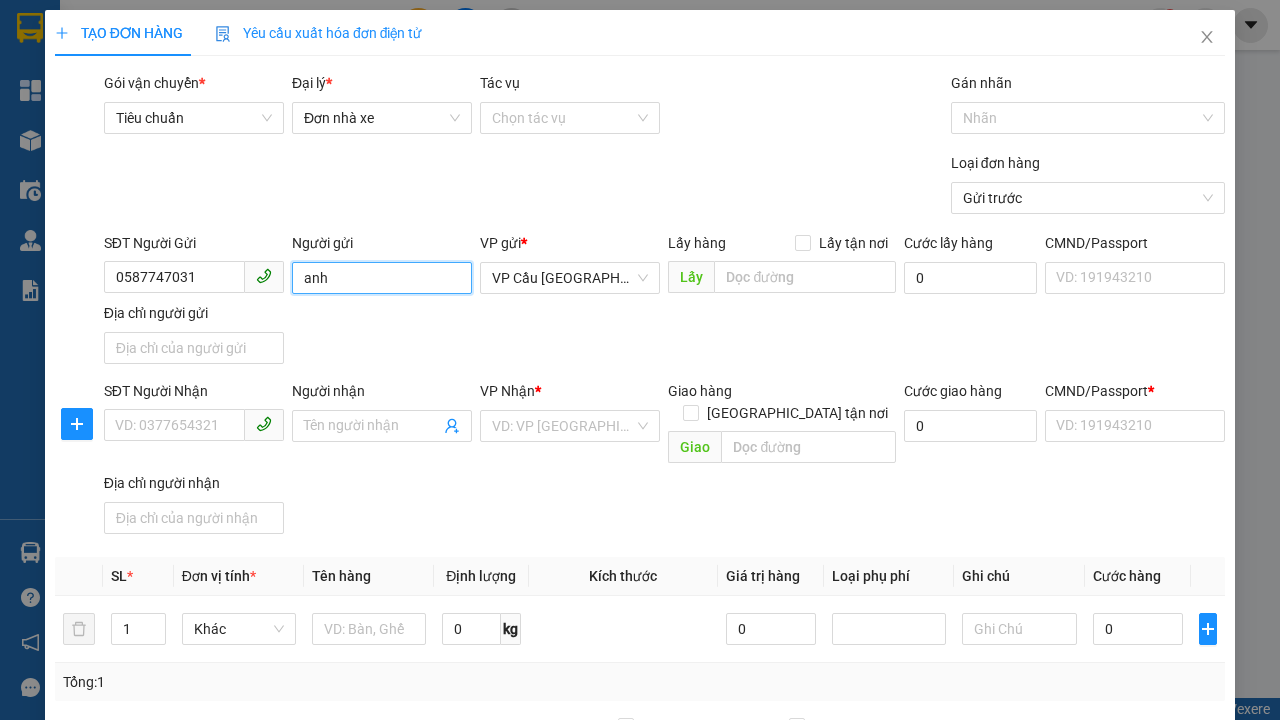 scroll, scrollTop: 261, scrollLeft: 0, axis: vertical 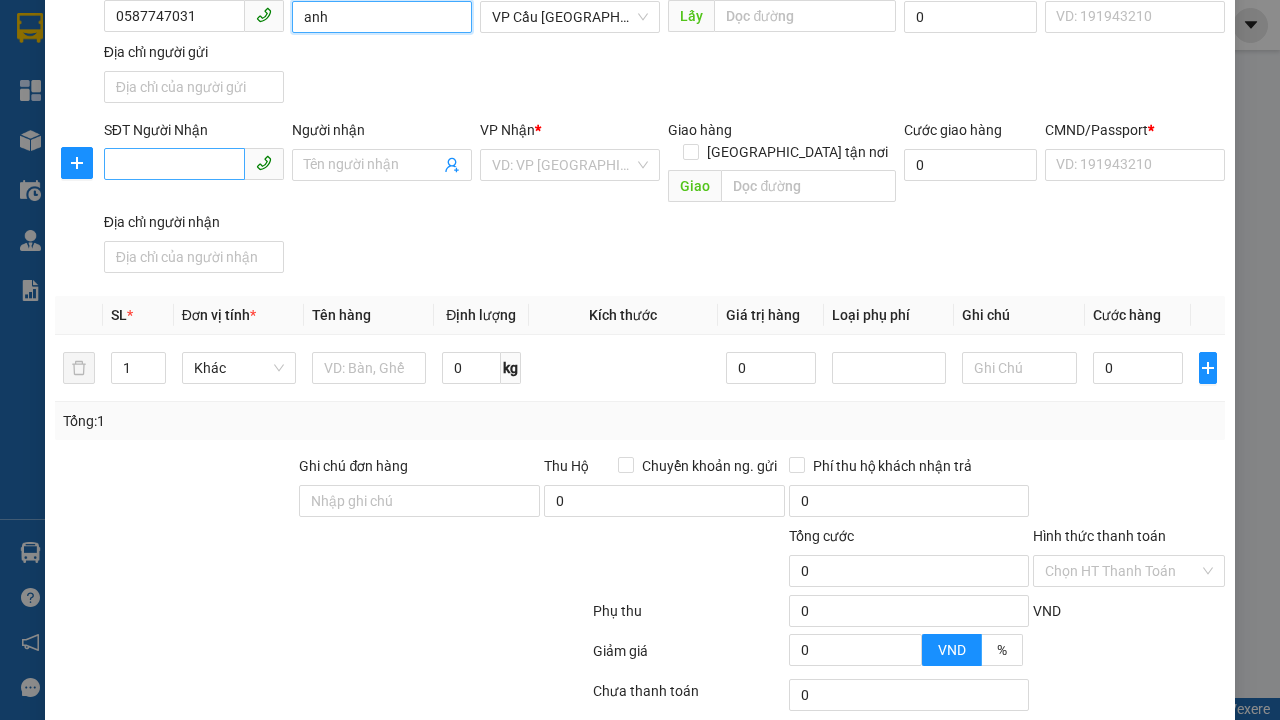 click on "VP Cầu [GEOGRAPHIC_DATA]" at bounding box center (570, 17) 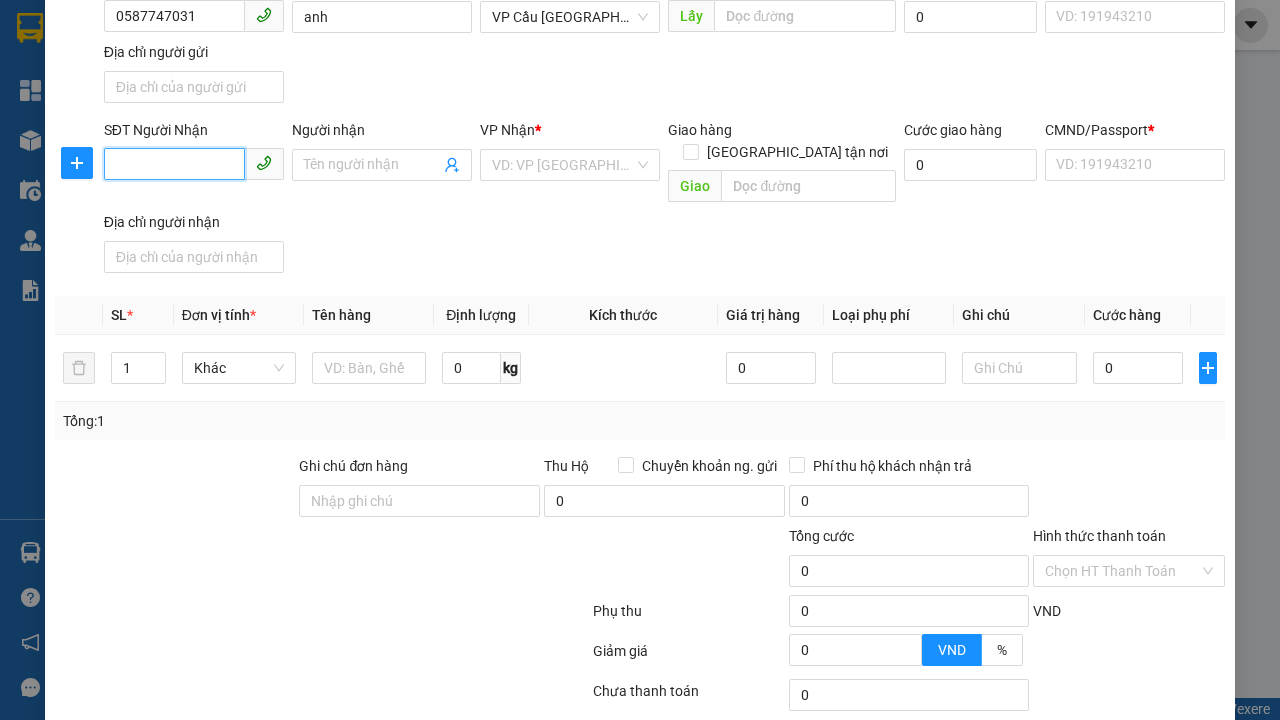 click on "SĐT Người Nhận" at bounding box center [174, 164] 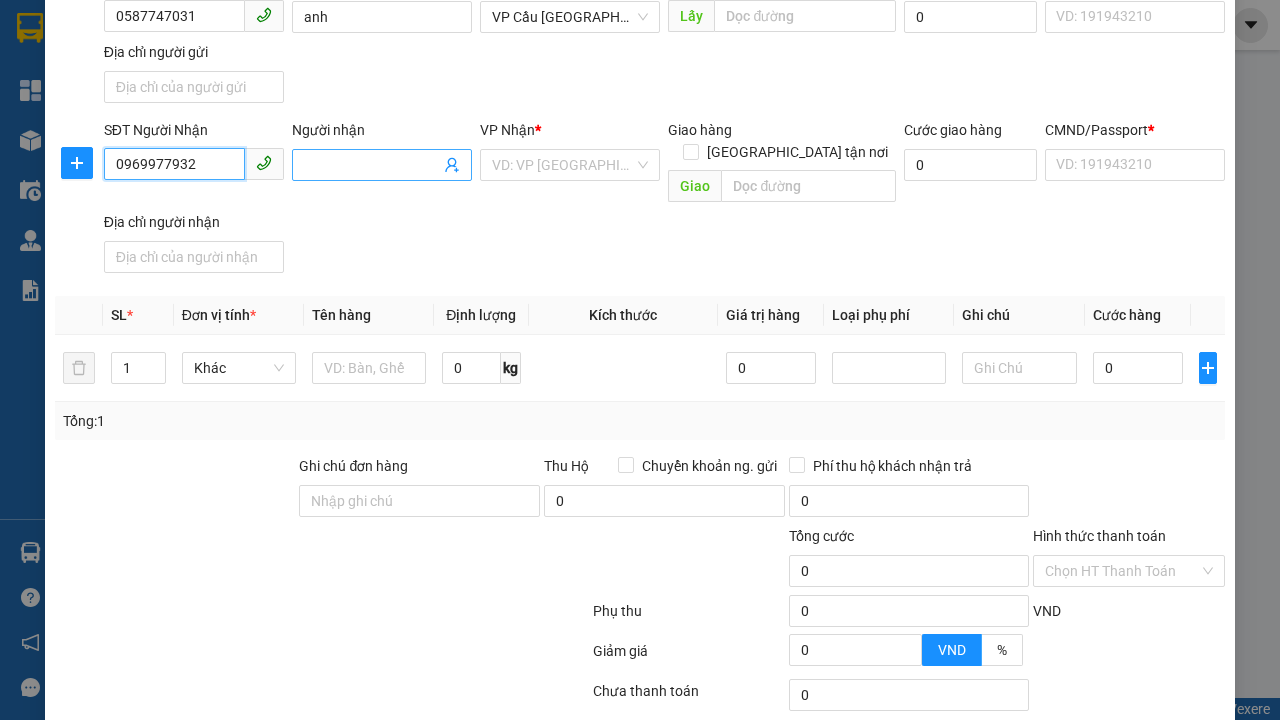 type on "0969977932" 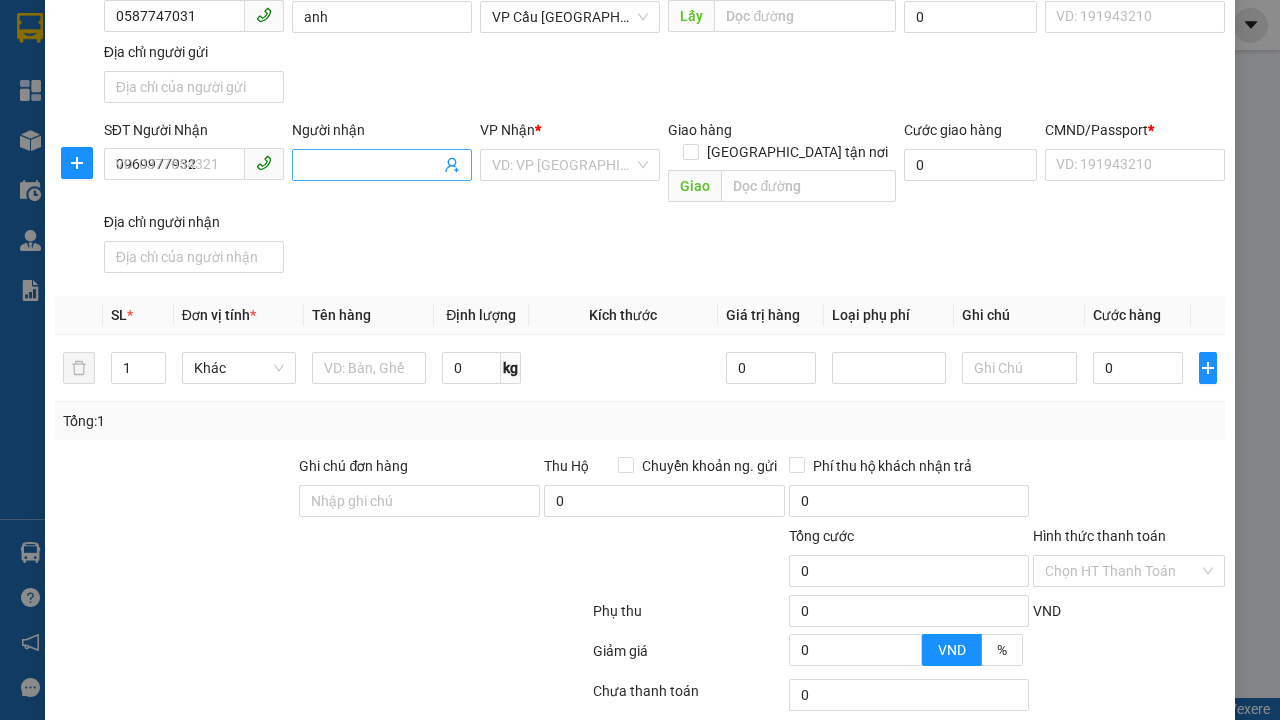 click on "Người nhận" at bounding box center (372, 165) 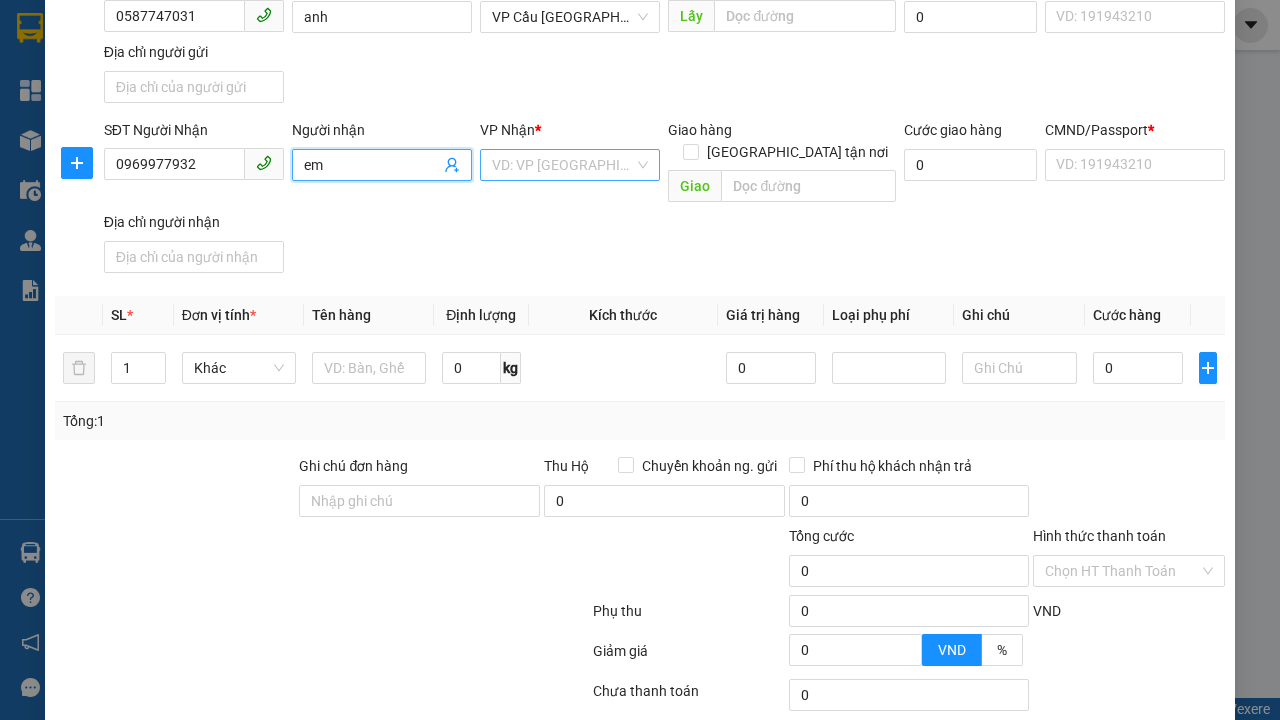 type on "em" 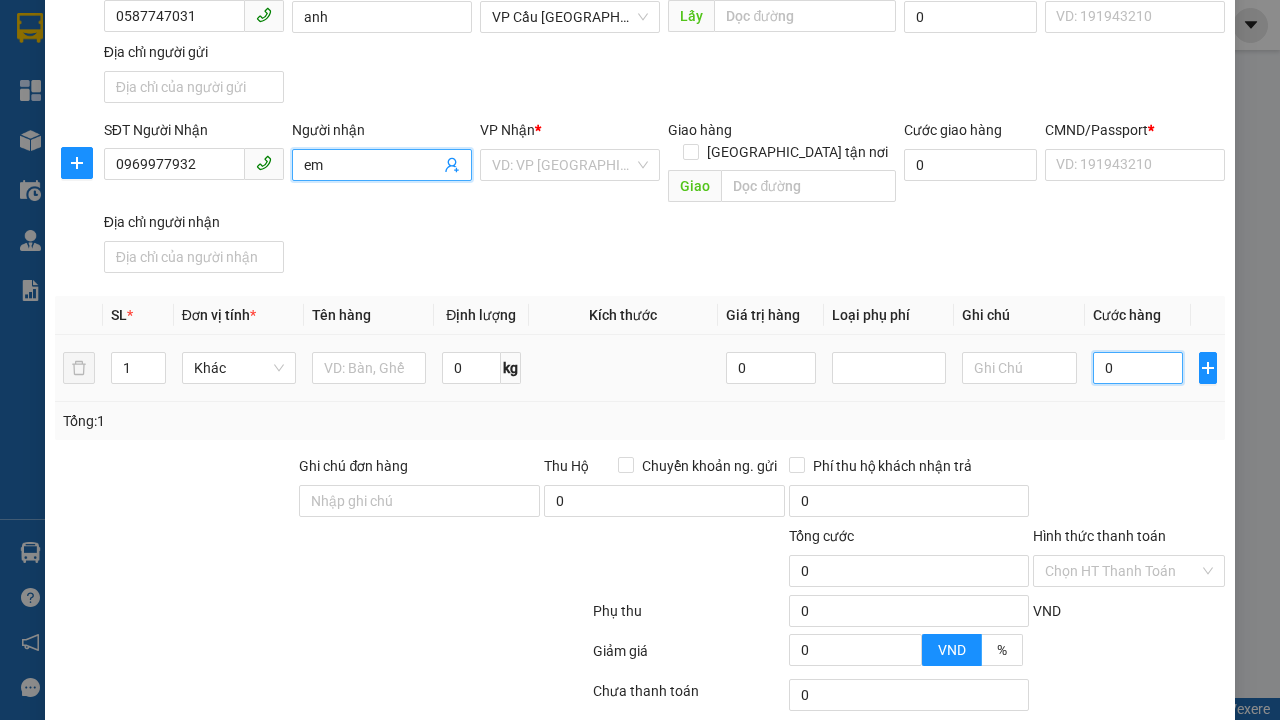 click on "0" at bounding box center (1138, 368) 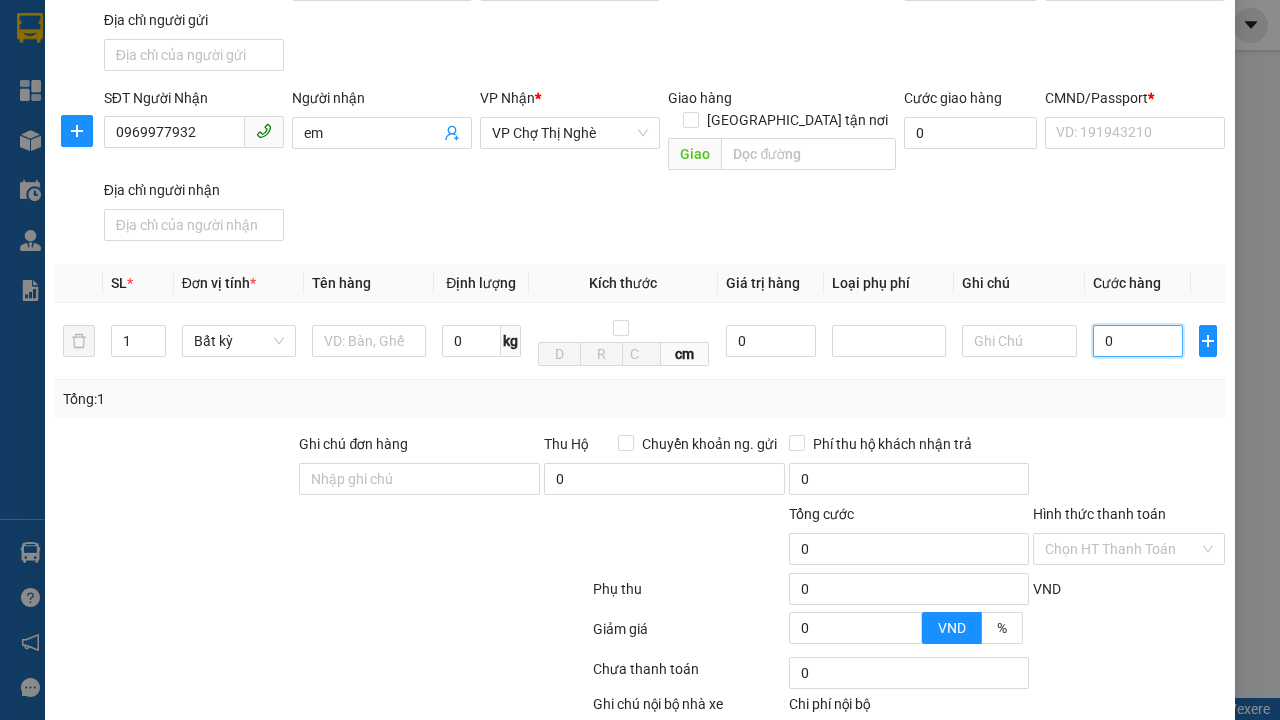 scroll, scrollTop: 299, scrollLeft: 0, axis: vertical 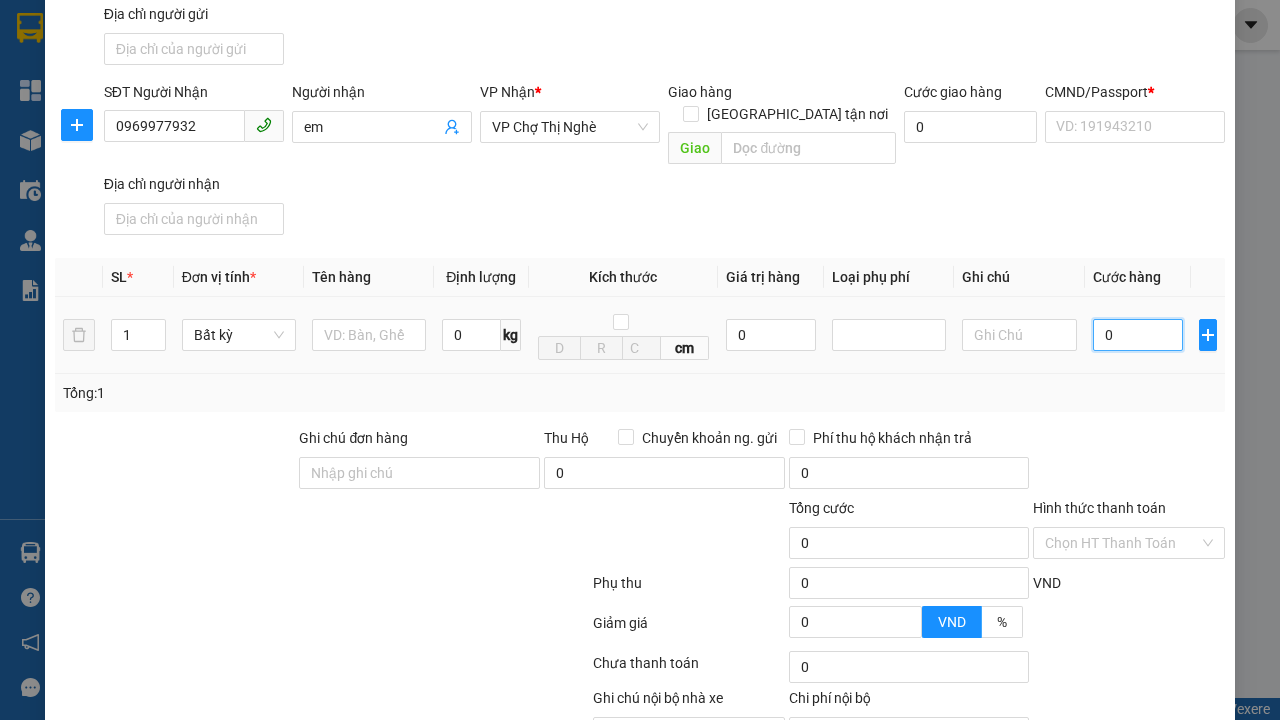 click on "0" at bounding box center [1138, 335] 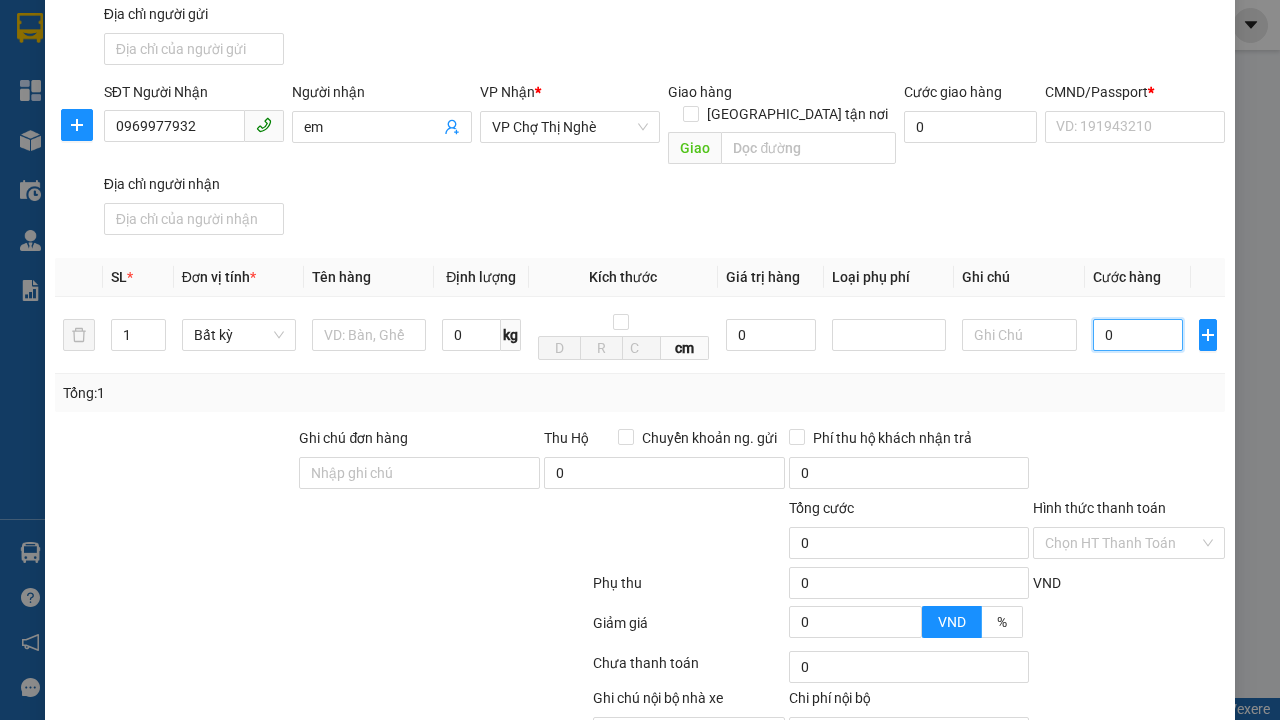 type on "05" 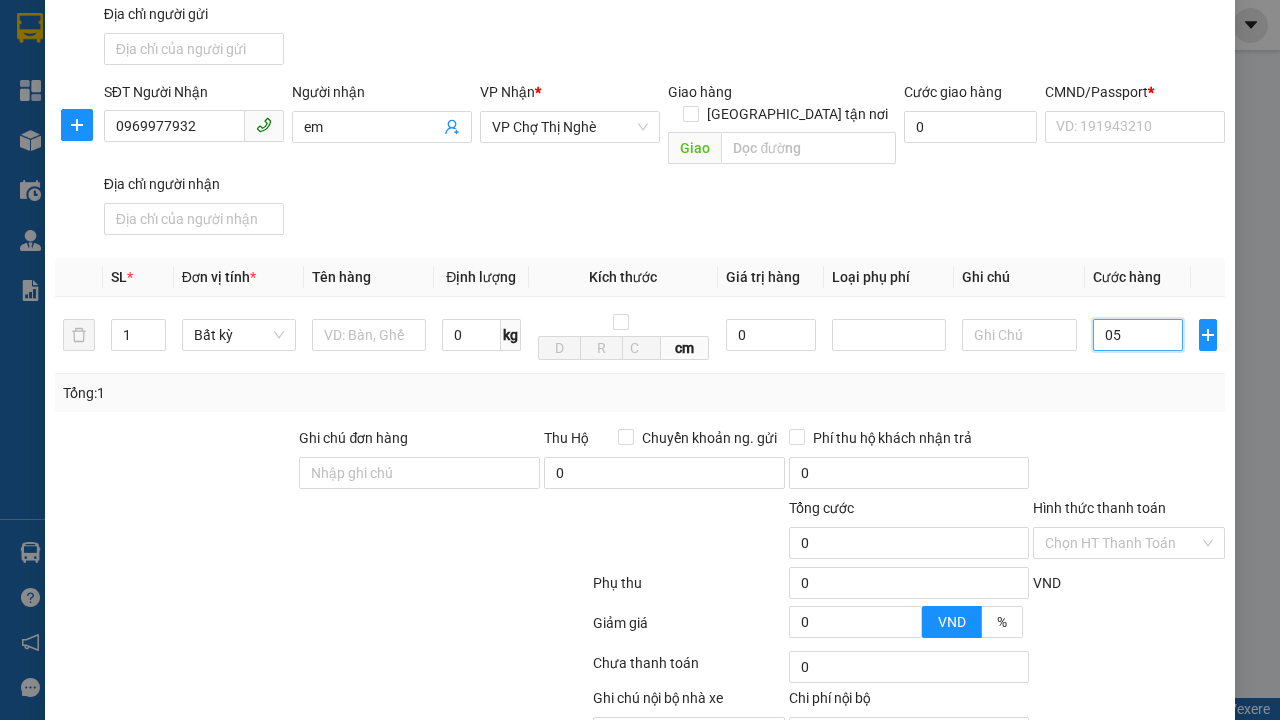 type on "5" 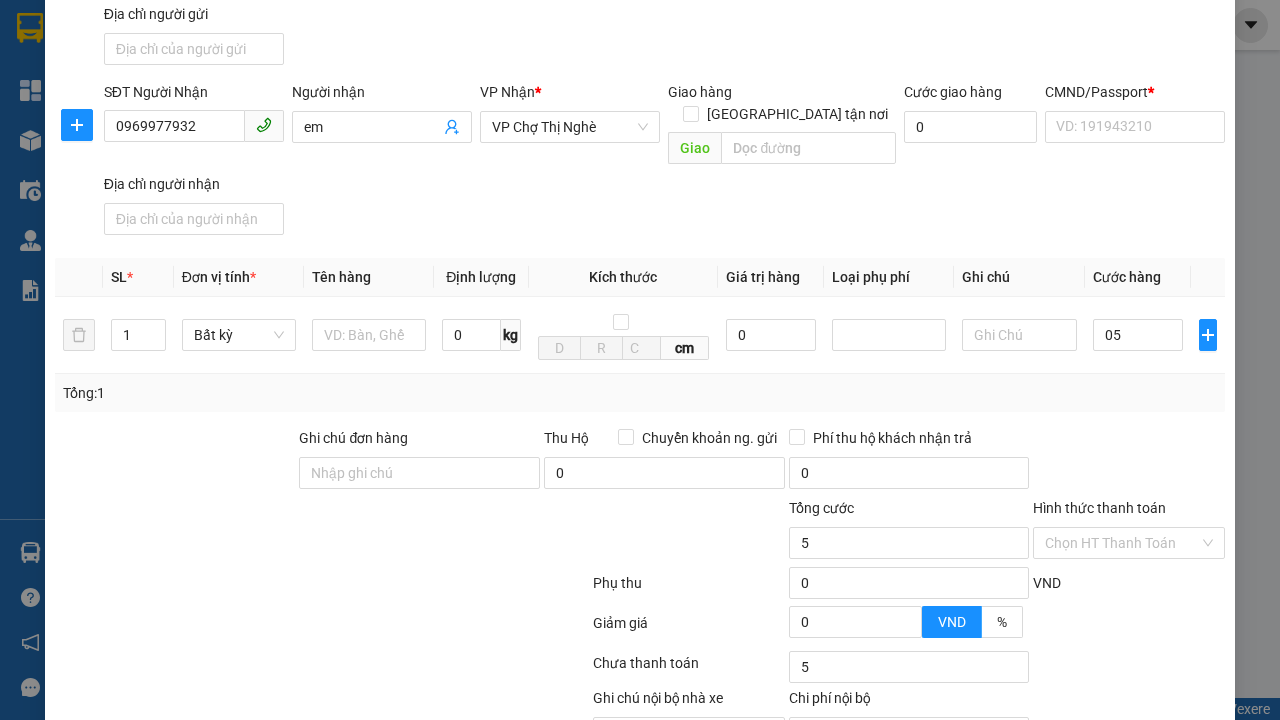 click on "SĐT Người Nhận 0969977932 Người nhận em VP Nhận  * VP Chợ Thị Nghè Giao hàng Giao tận nơi Giao Cước giao hàng 0 CMND/Passport  * VD: [PASSPORT] Địa chỉ người nhận" at bounding box center (664, 162) 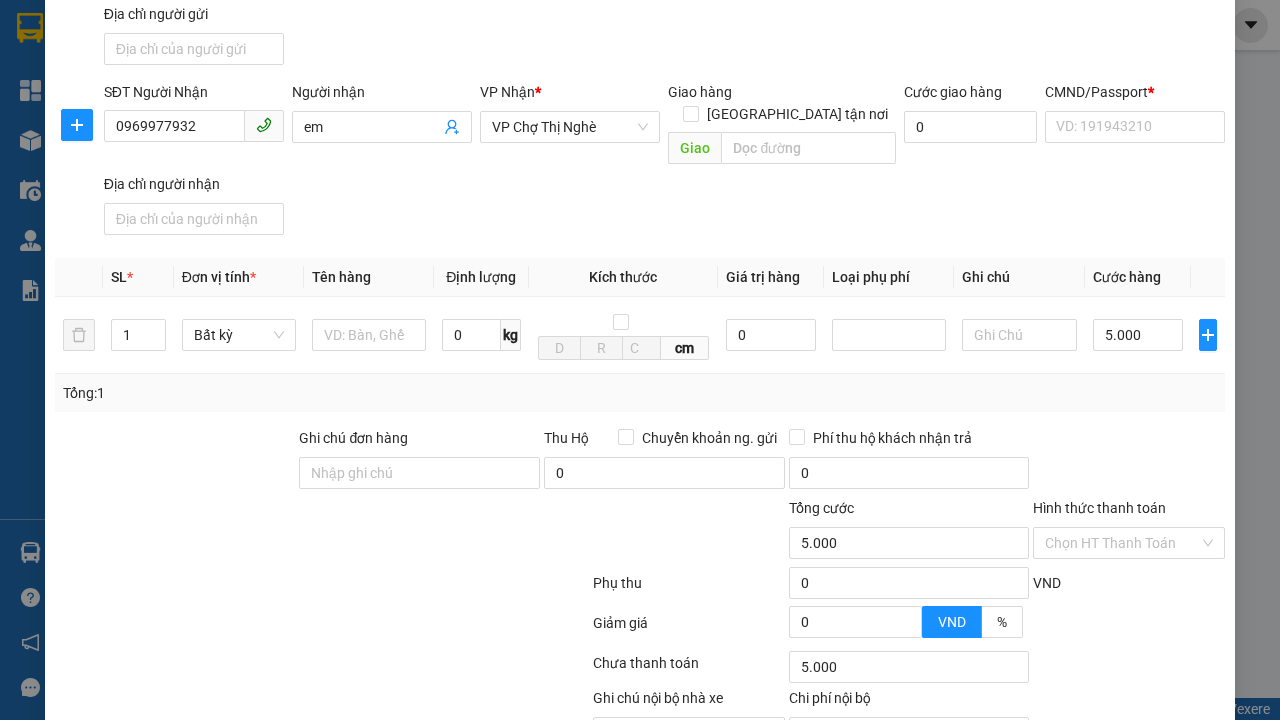 type on "1.500" 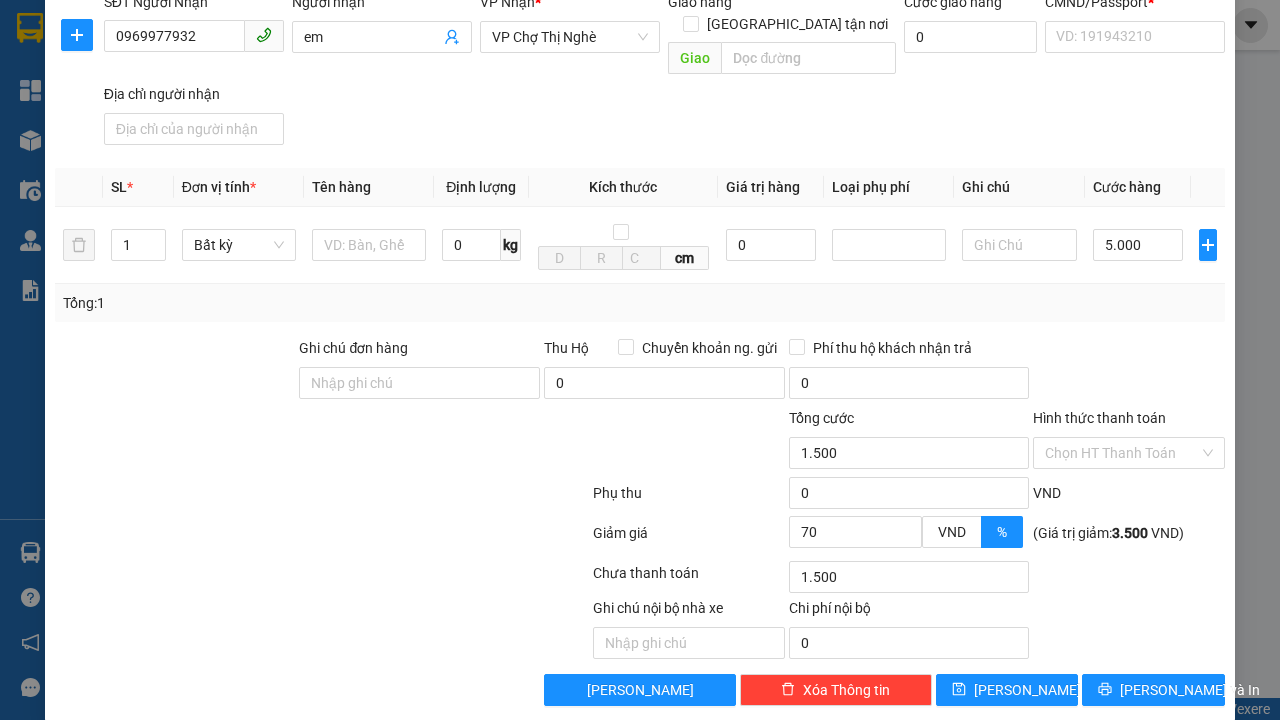 scroll, scrollTop: 392, scrollLeft: 0, axis: vertical 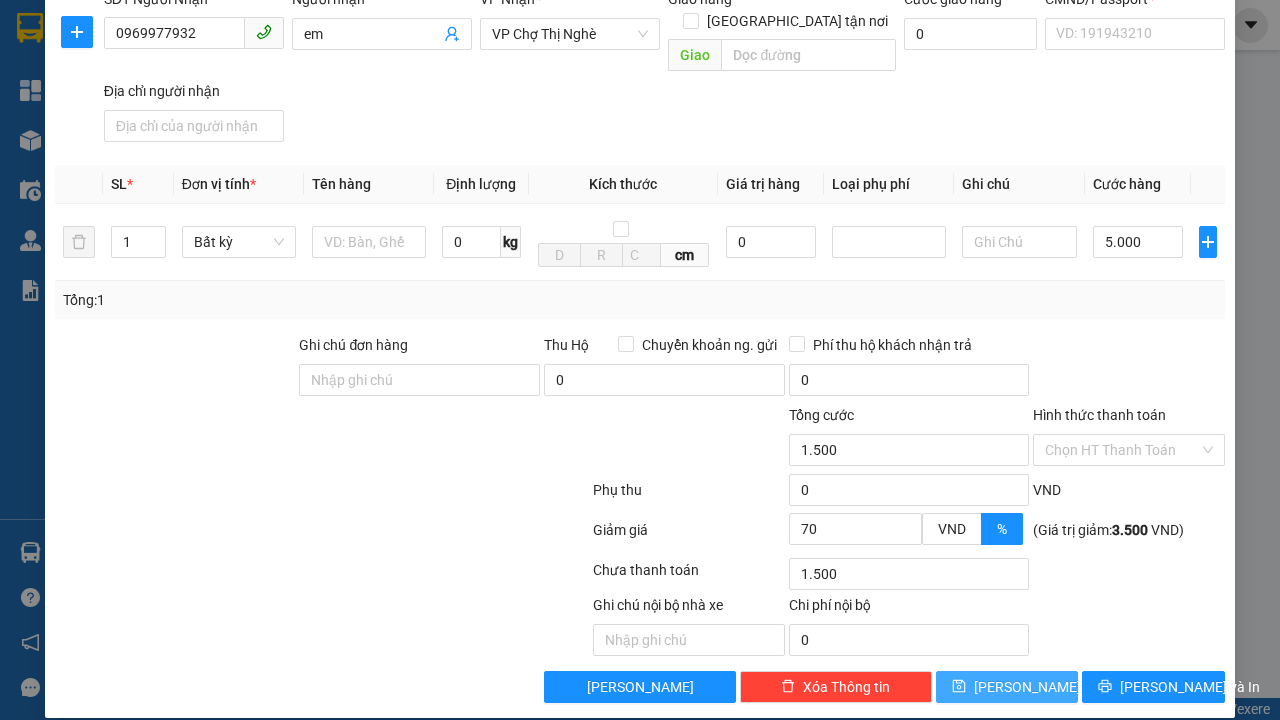 click on "[PERSON_NAME]" at bounding box center (1027, 687) 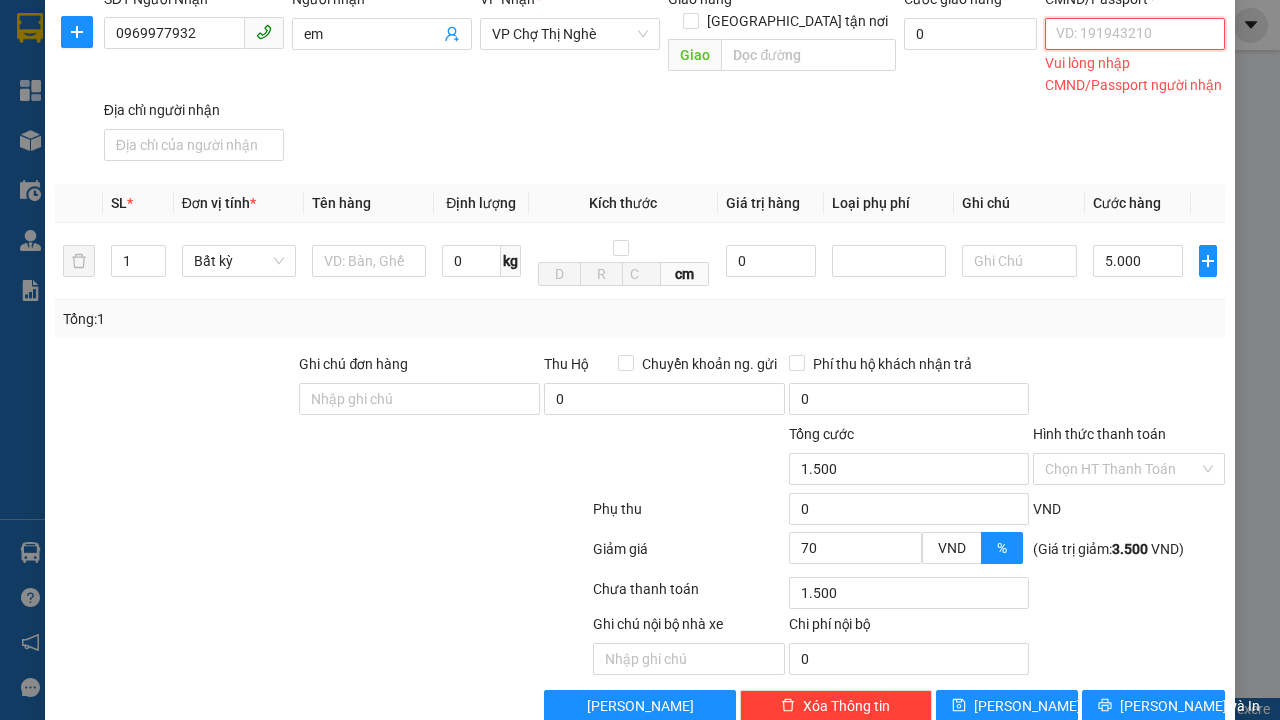 click on "CMND/Passport  *" at bounding box center [1135, 34] 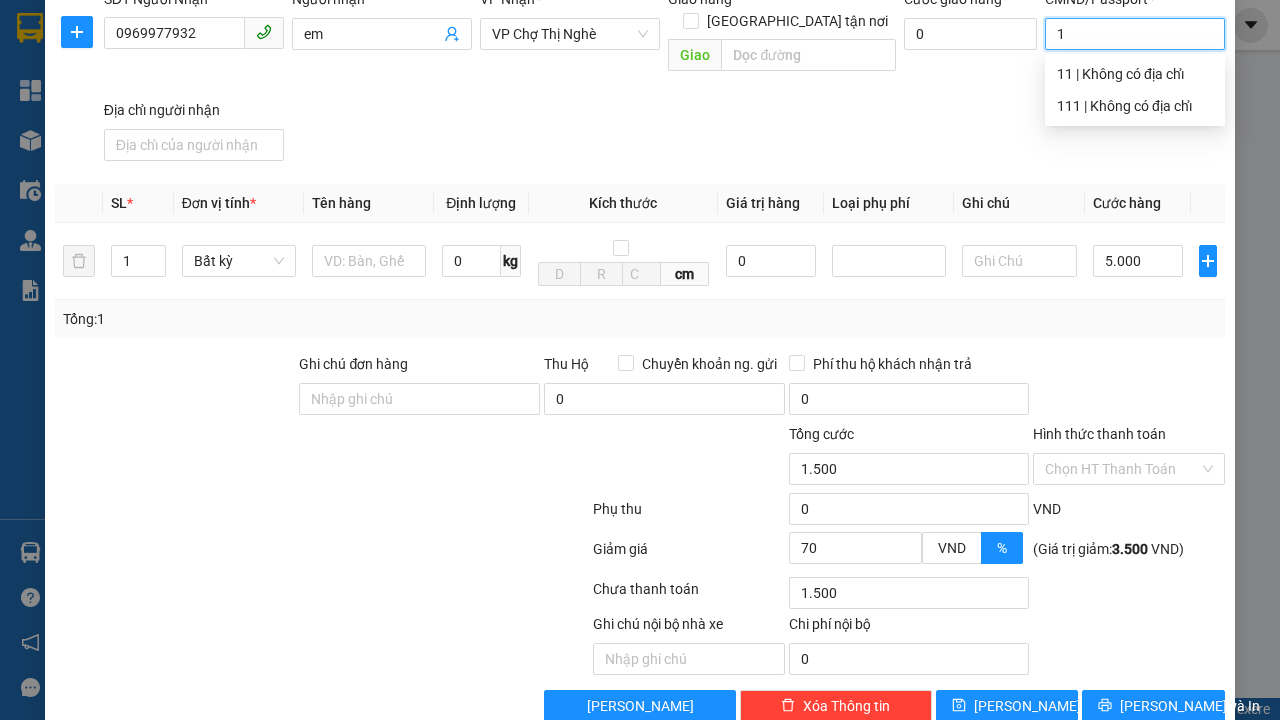 type on "1" 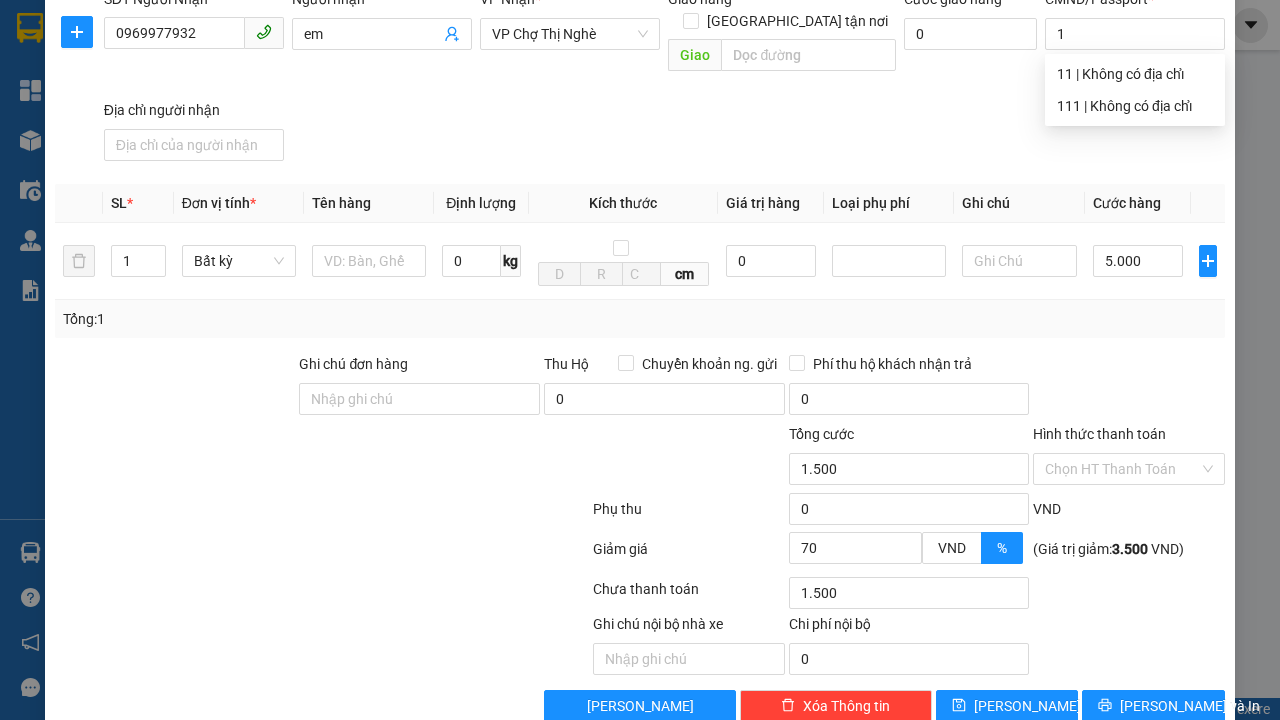 click on "SĐT Người Nhận 0969977932 Người nhận em VP Nhận  * VP Chợ Thị Nghè Giao hàng Giao tận nơi Giao Cước giao hàng 0 CMND/Passport  * 1 Vui lòng nhập CMND/Passport người nhận Địa chỉ người nhận" at bounding box center [664, 78] 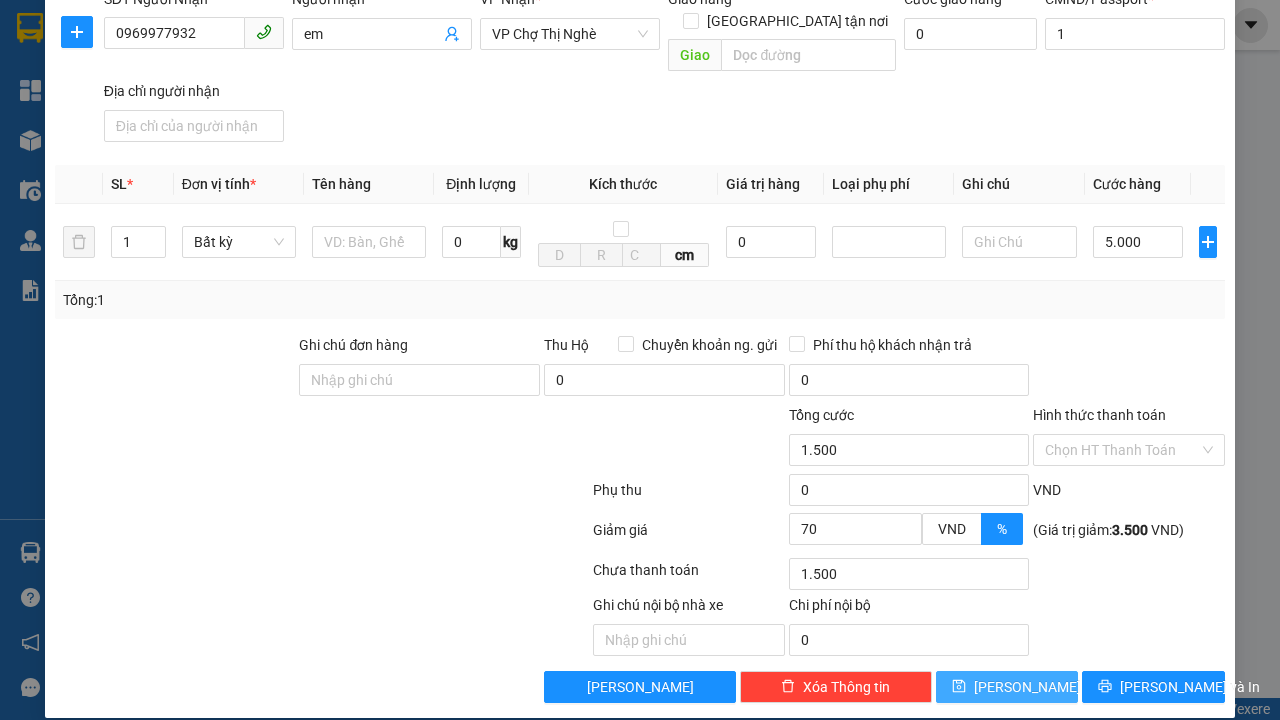 click 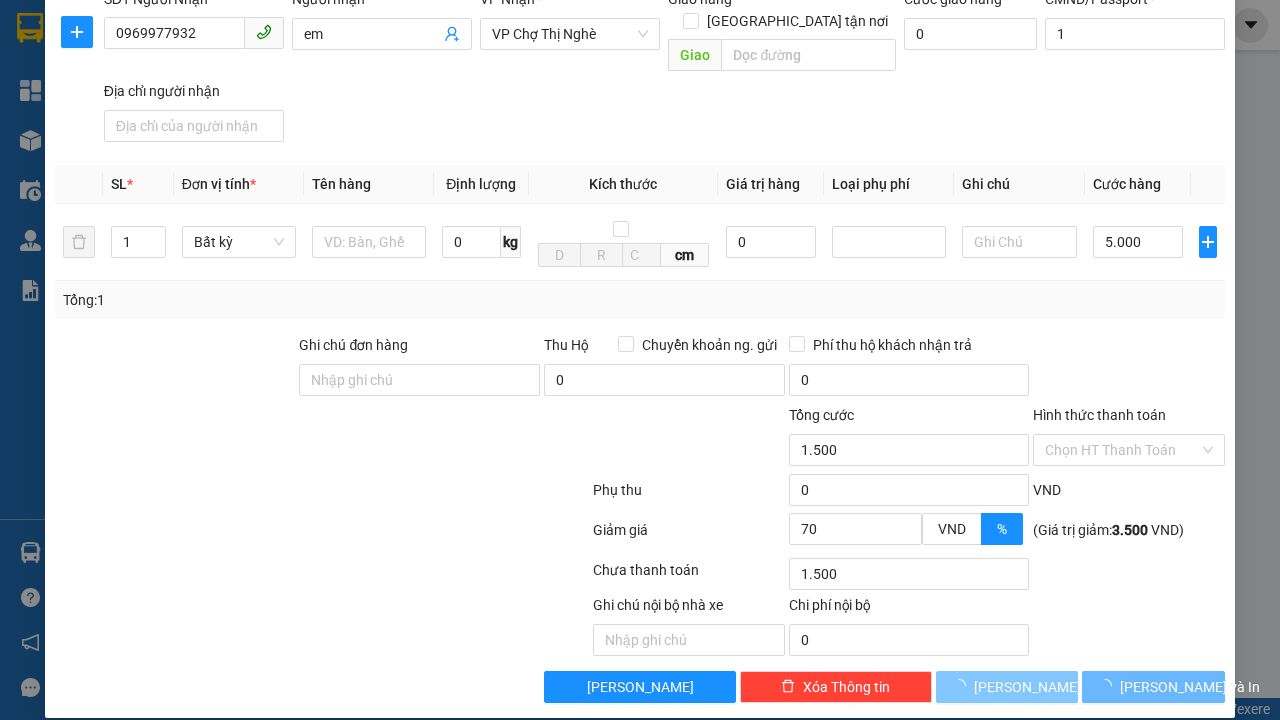type 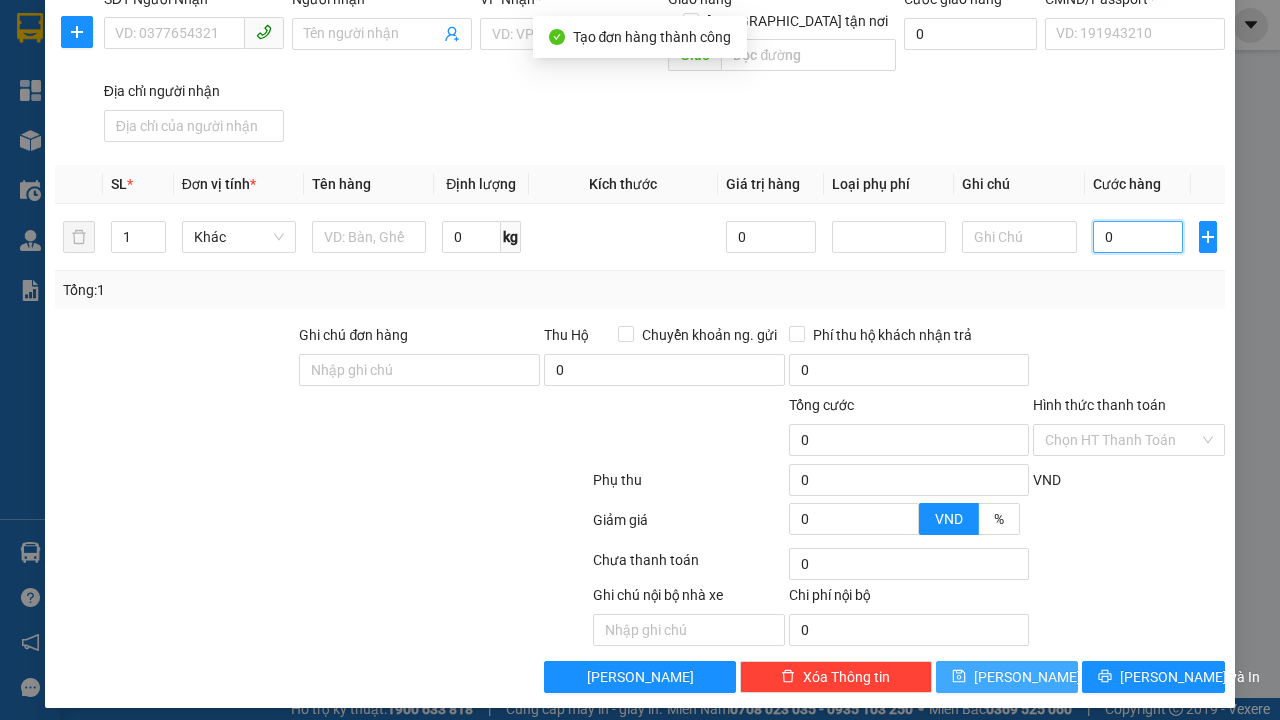 type on "100" 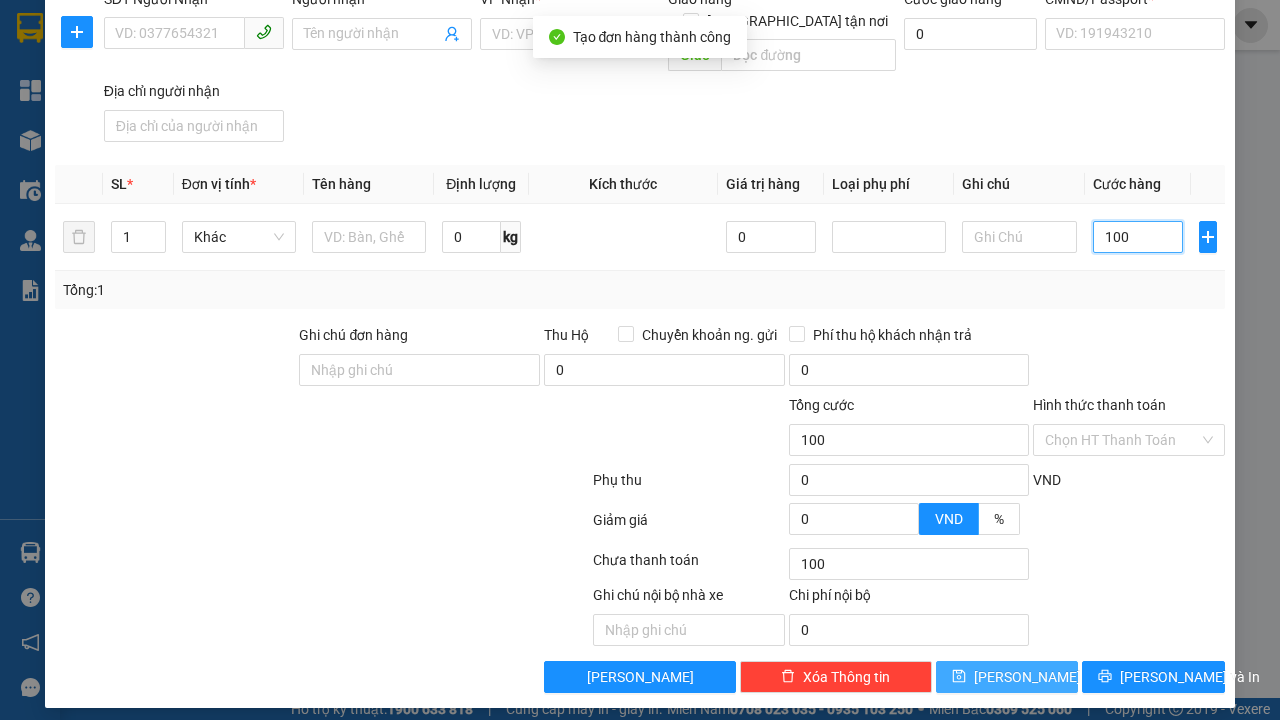 scroll, scrollTop: 382, scrollLeft: 0, axis: vertical 